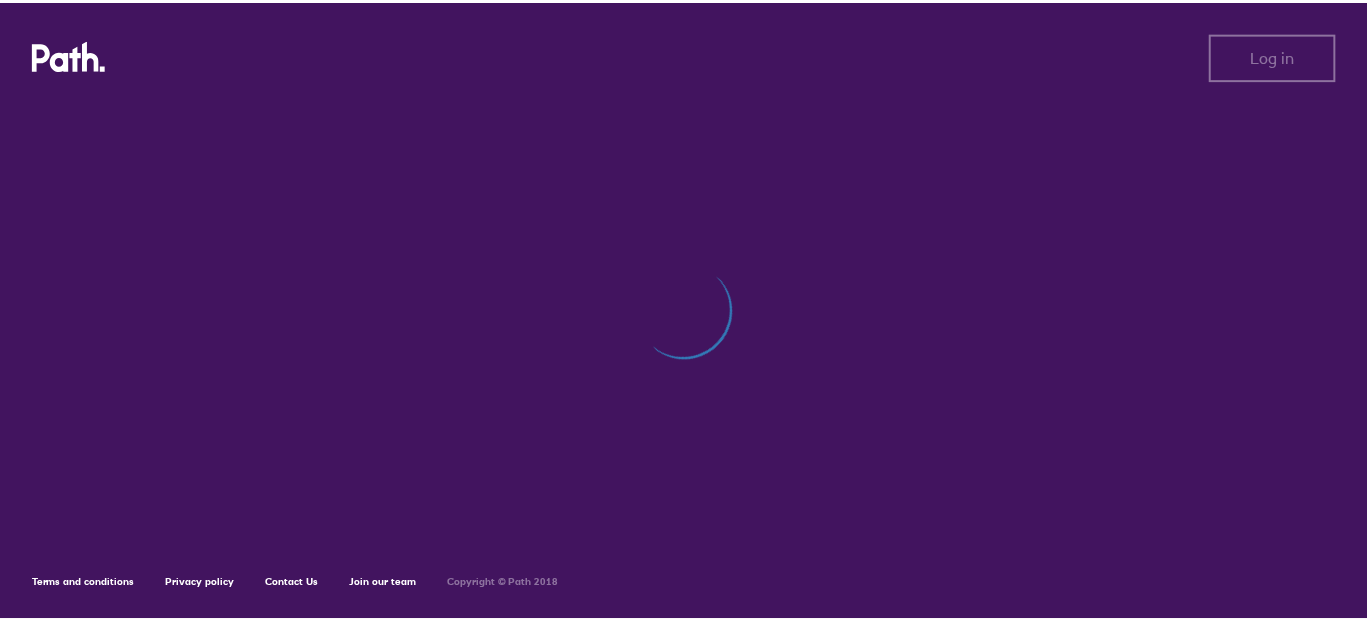 scroll, scrollTop: 0, scrollLeft: 0, axis: both 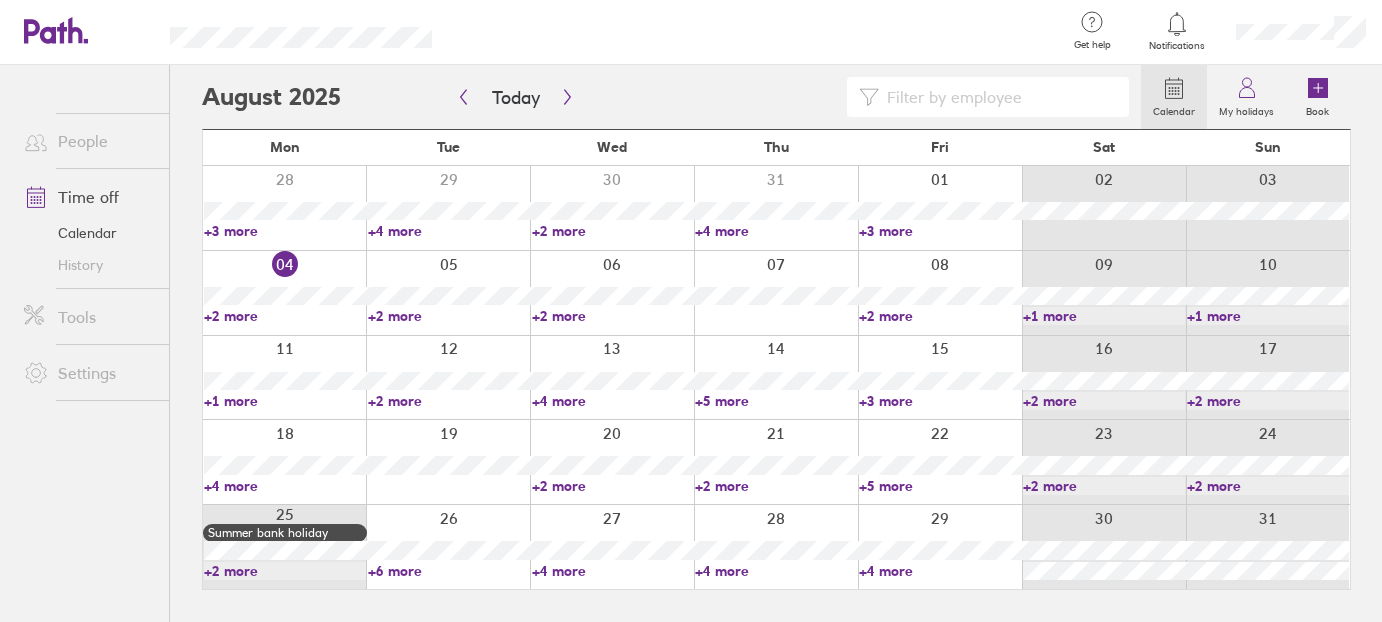 click on "+4 more" at bounding box center [285, 486] 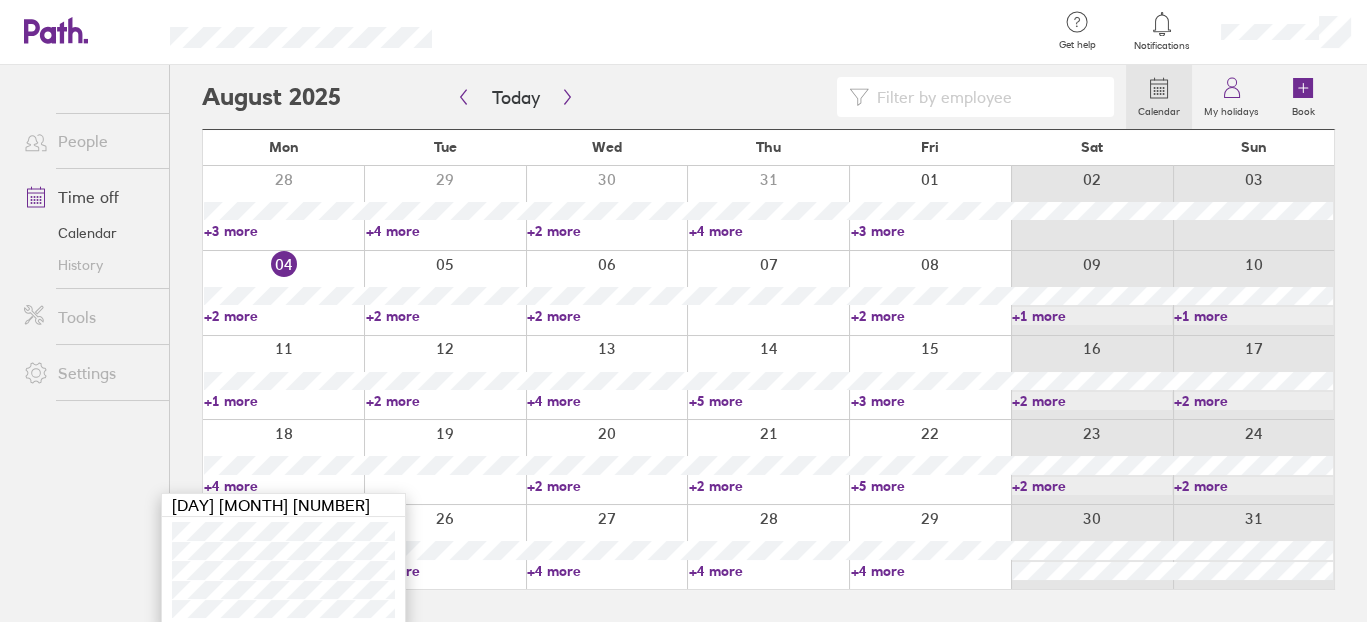 scroll, scrollTop: 5, scrollLeft: 0, axis: vertical 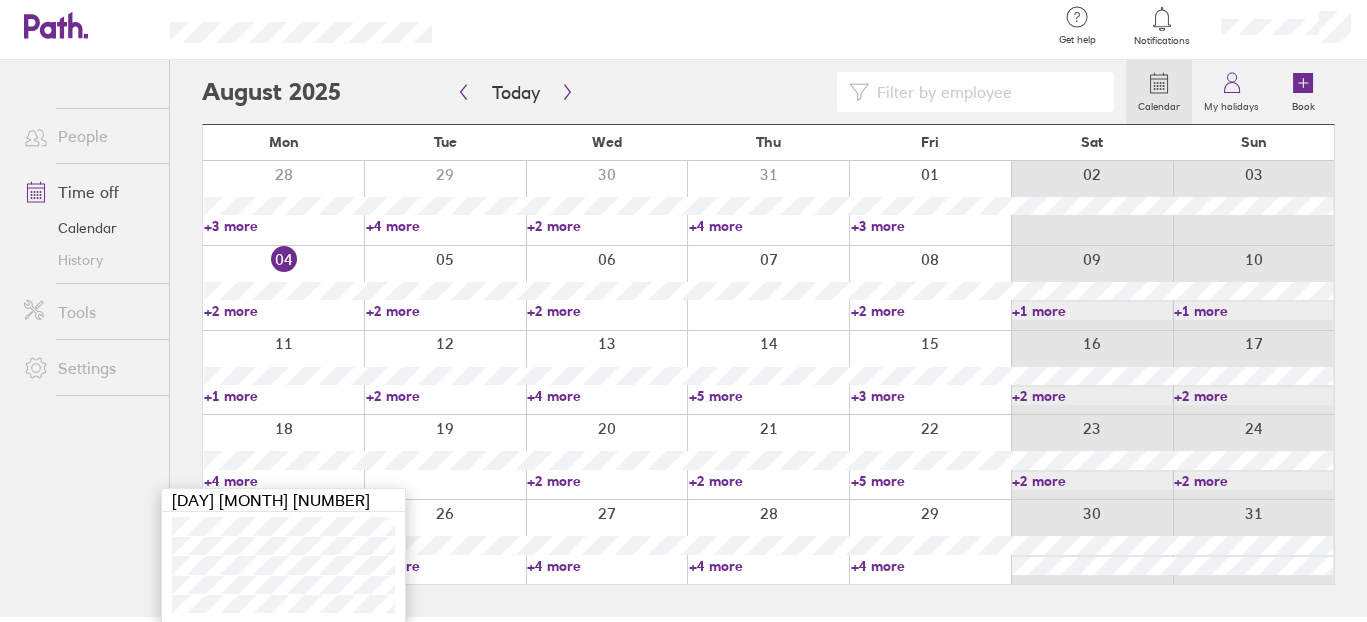 click on "+3 more" at bounding box center (284, 226) 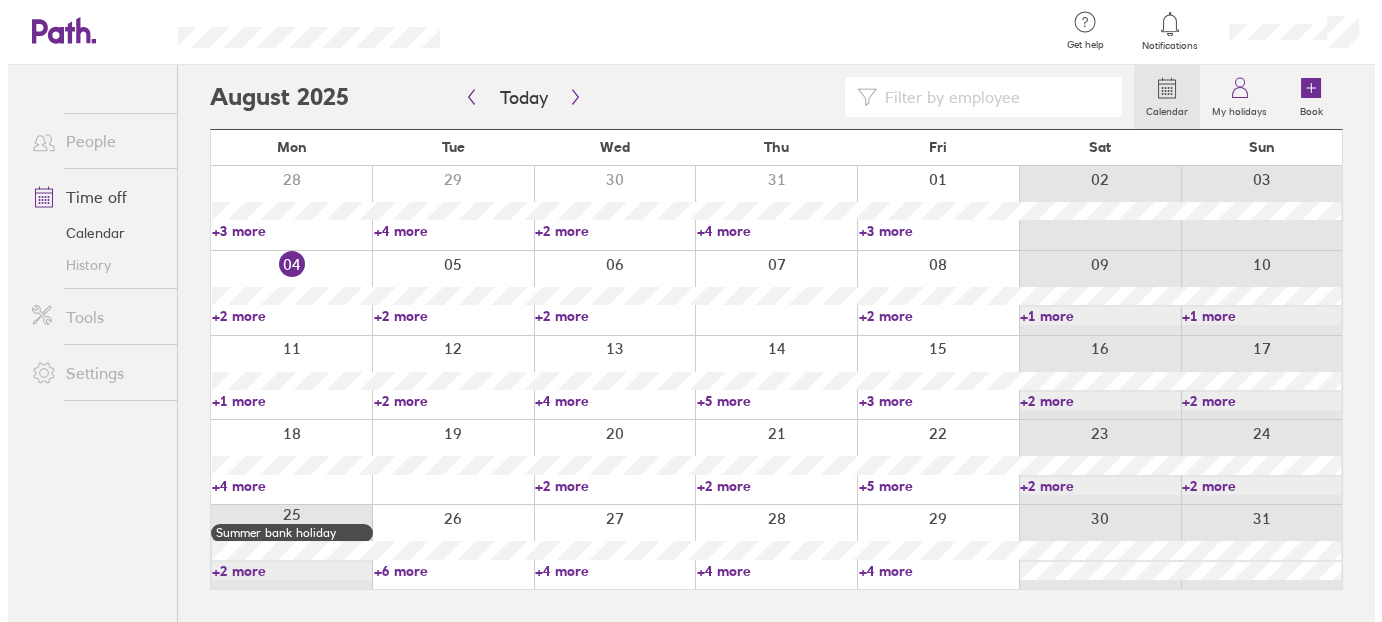 scroll, scrollTop: 0, scrollLeft: 0, axis: both 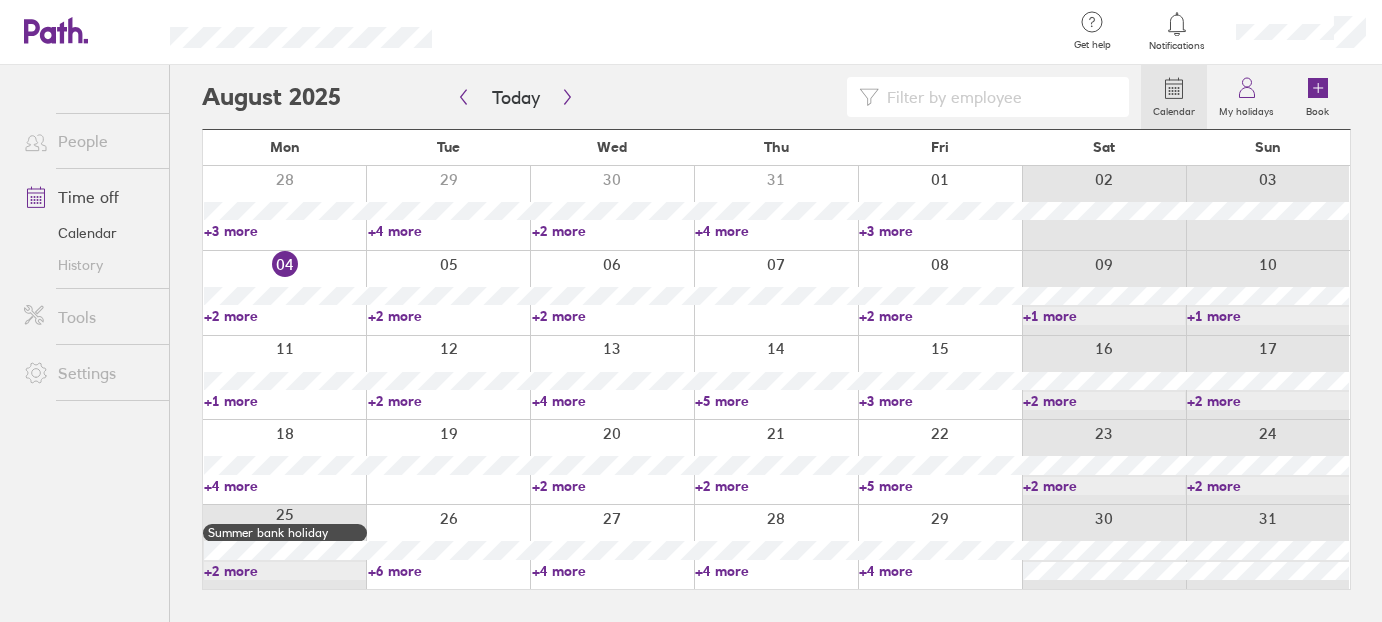 drag, startPoint x: 241, startPoint y: 318, endPoint x: 257, endPoint y: 314, distance: 16.492422 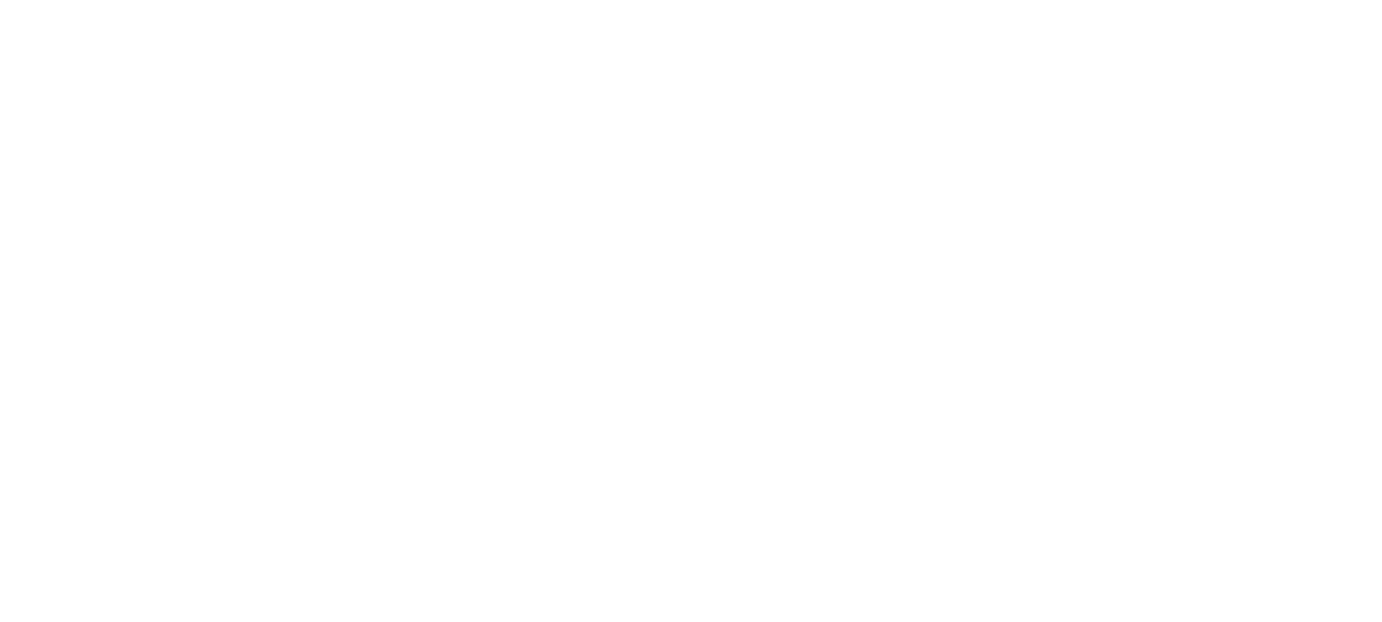 scroll, scrollTop: 0, scrollLeft: 0, axis: both 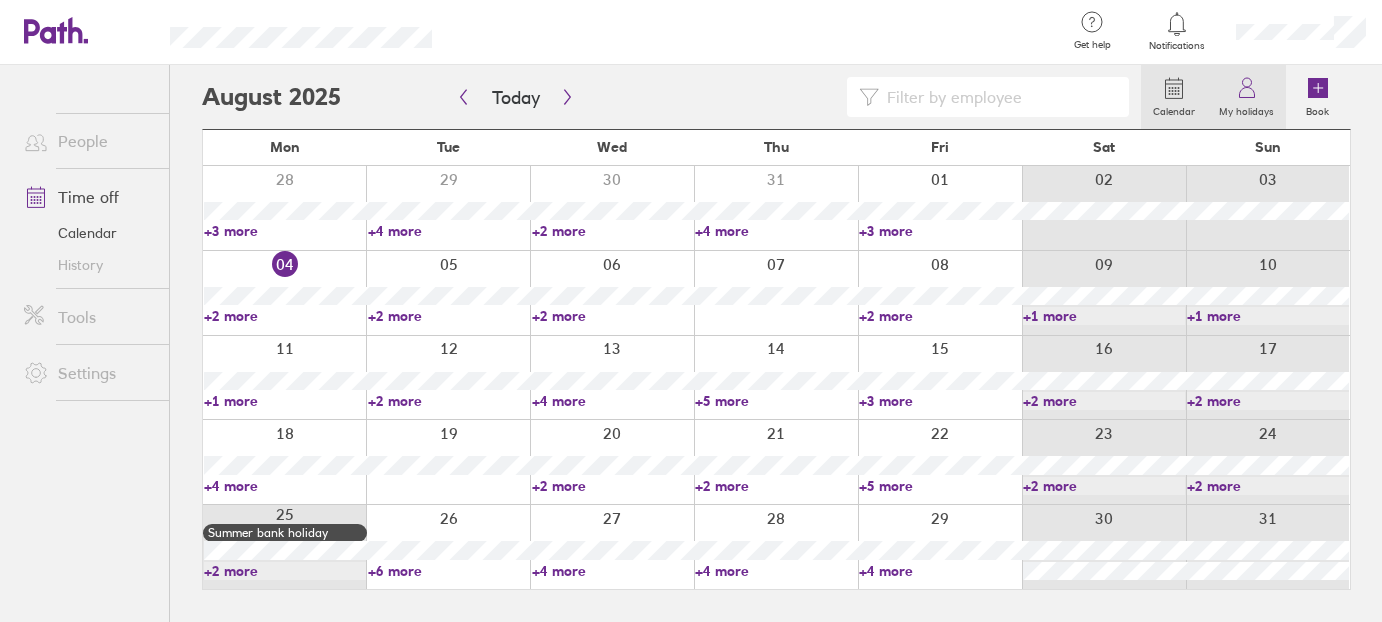 click 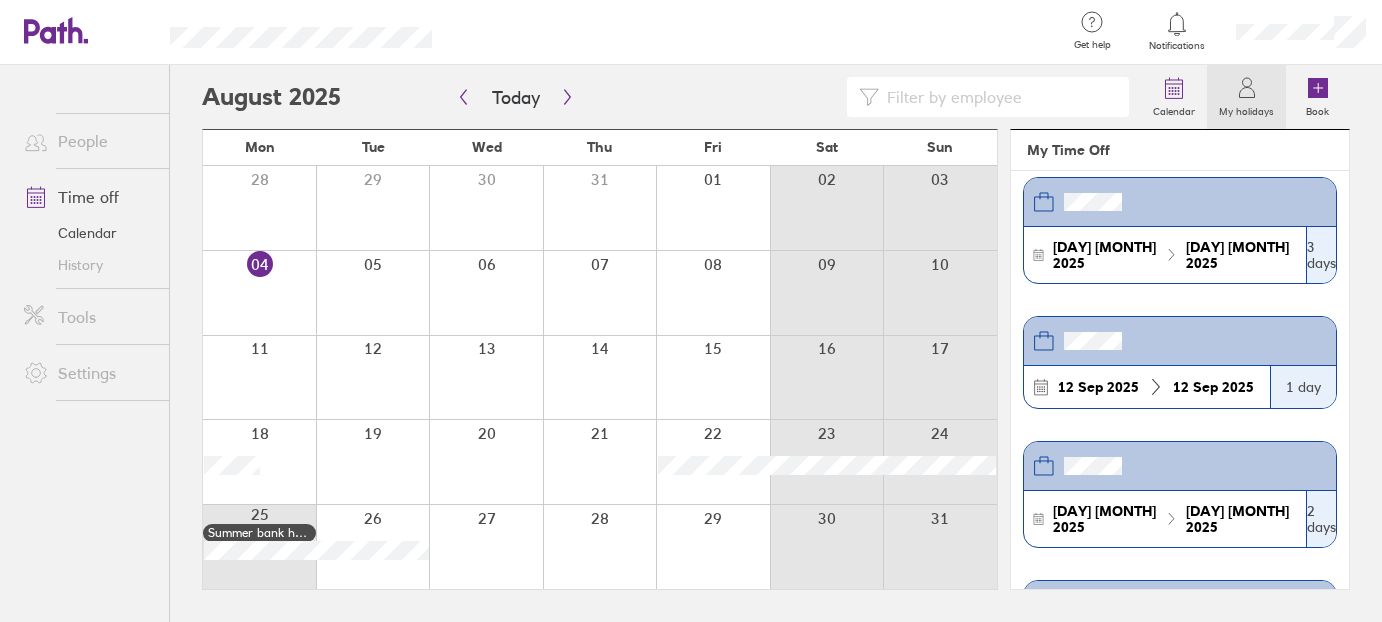 scroll, scrollTop: 0, scrollLeft: 0, axis: both 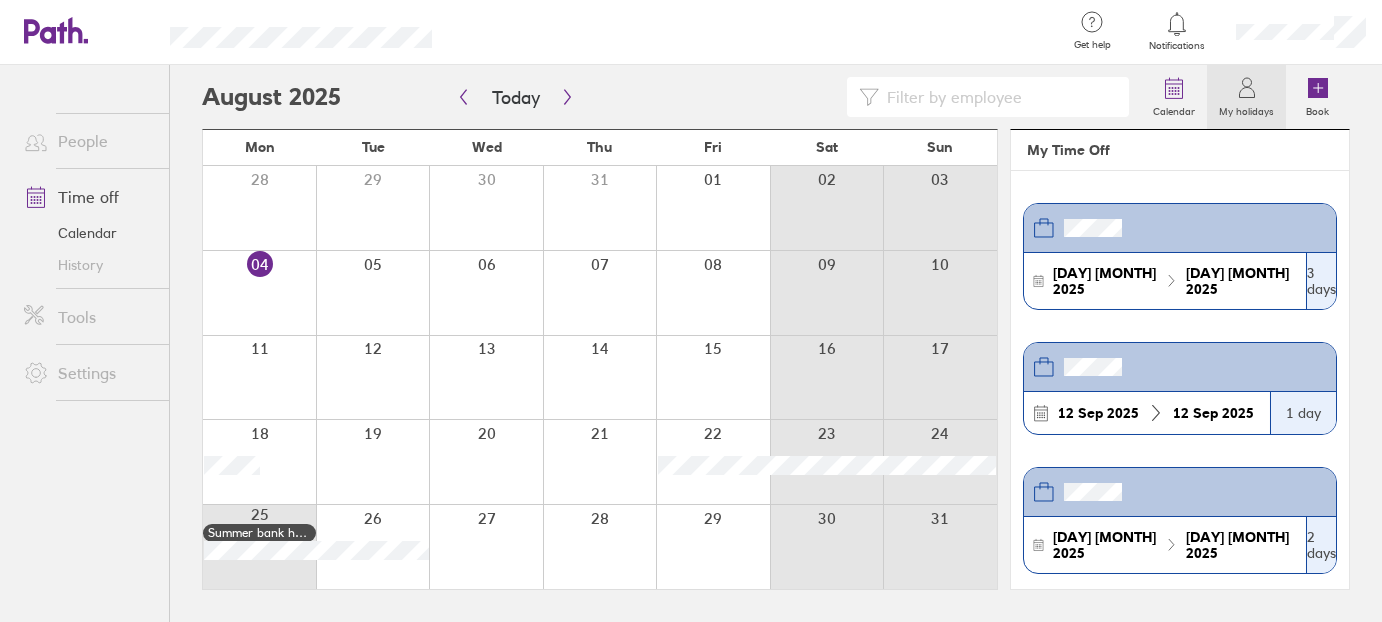 click on "[MONTH] [DAY]   [YEAR] [MONTH] [DAY]   [YEAR]" at bounding box center [1147, 413] 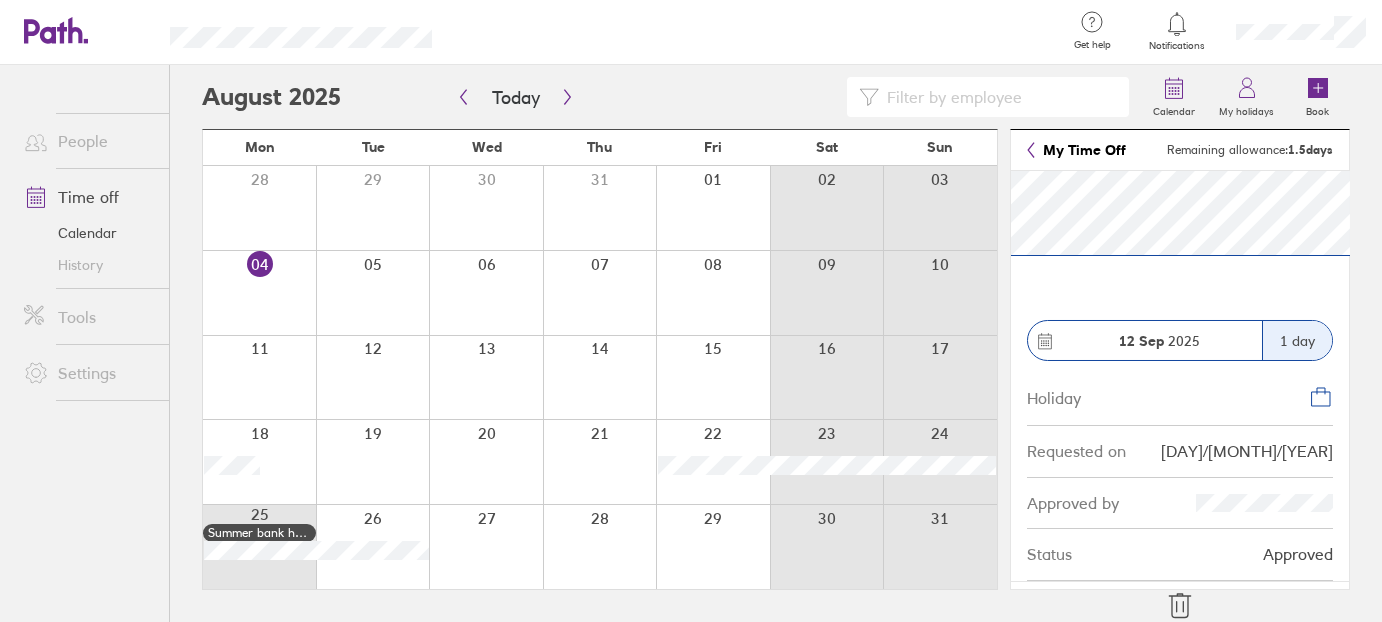 click on "[MONTH] [DAY]   [YEAR] [NUMBER] [UNIT] [TEXT] on [DAY]/[MONTH]/[YEAR] [TEXT] by [TEXT] [TEXT] [TEXT]" at bounding box center (1180, 376) 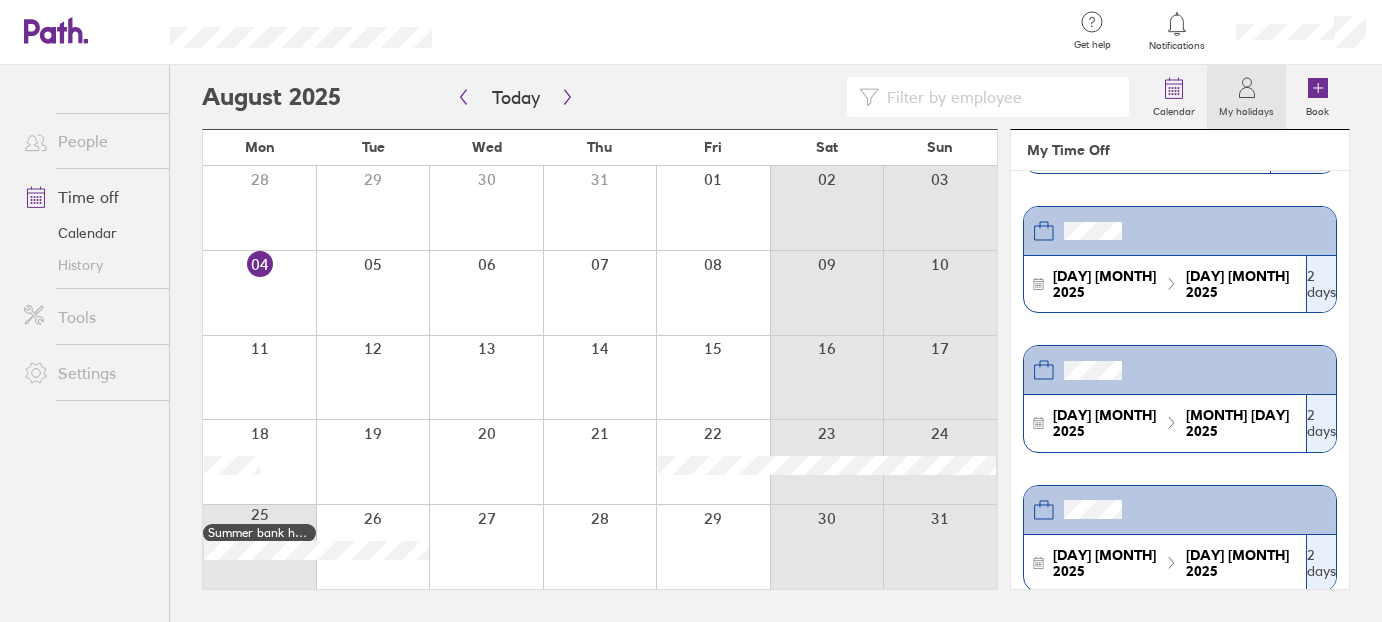 scroll, scrollTop: 200, scrollLeft: 0, axis: vertical 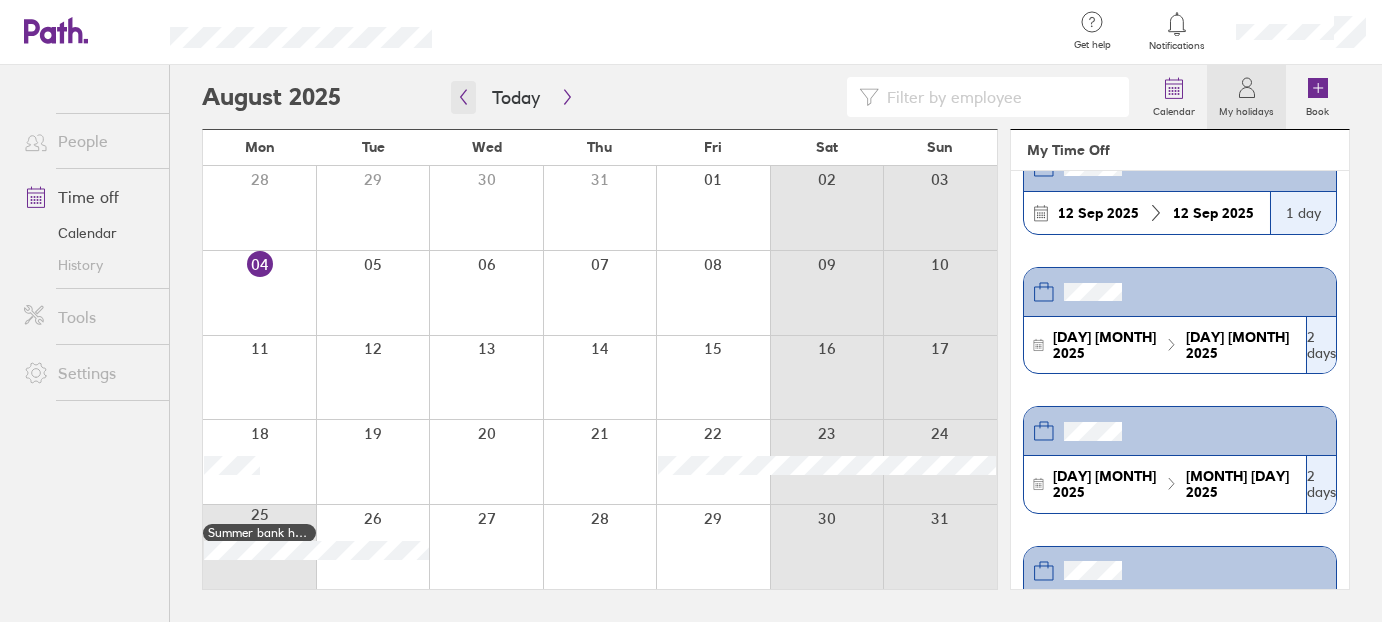 click 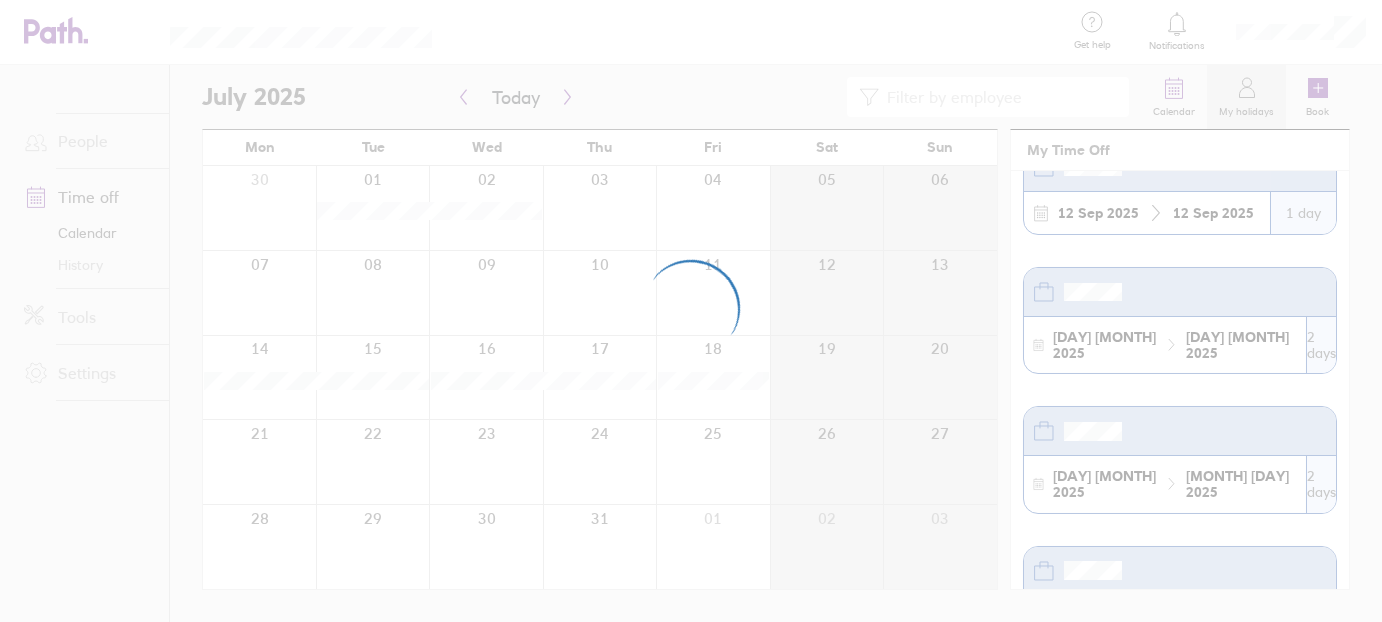 click at bounding box center (691, 311) 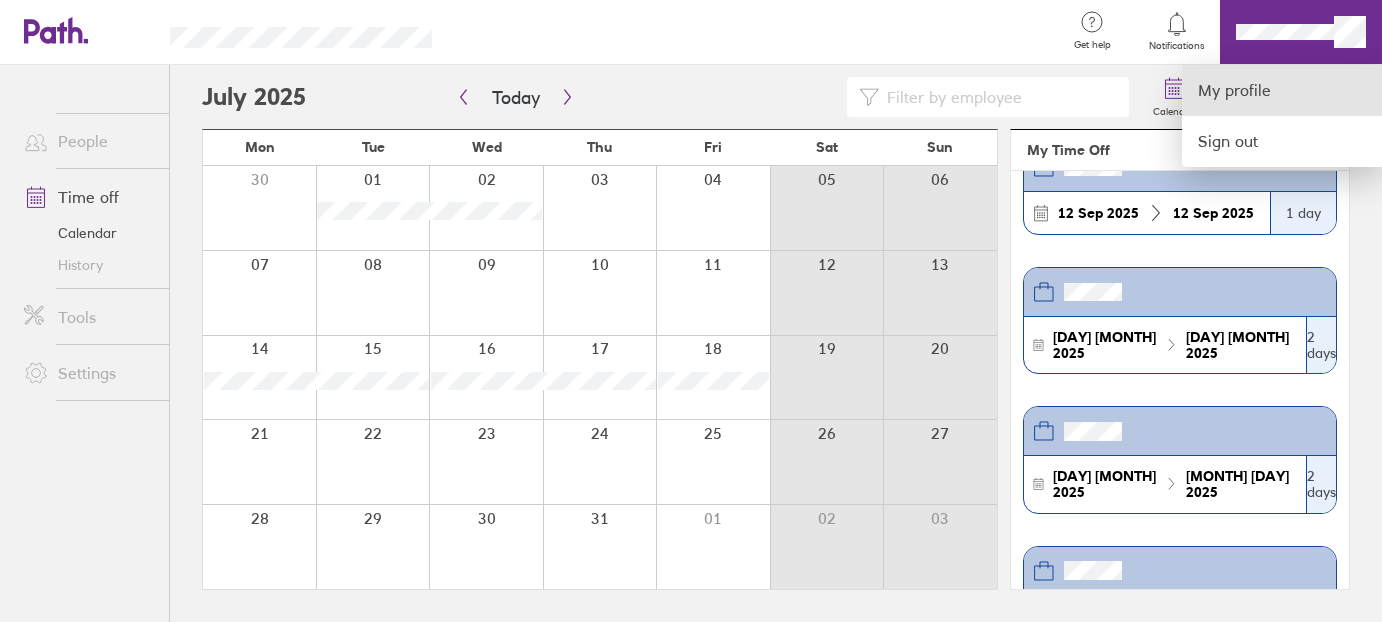 click on "My profile" at bounding box center [1282, 90] 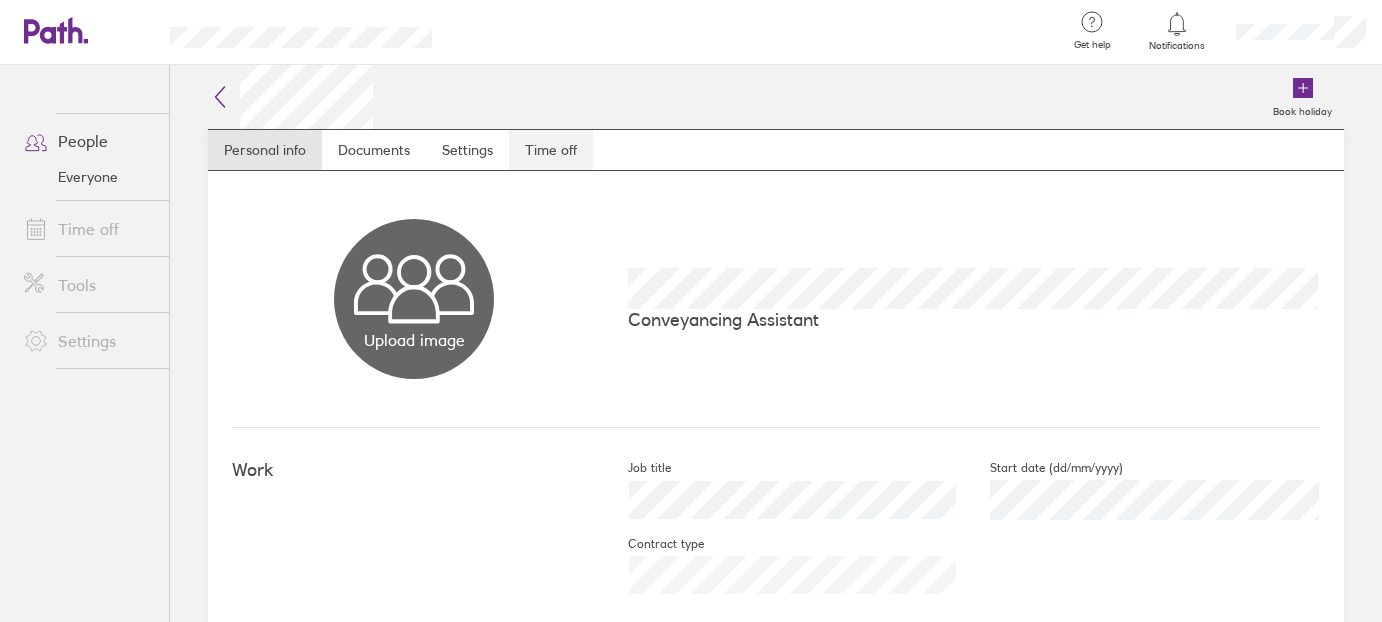 click on "Time off" at bounding box center (551, 150) 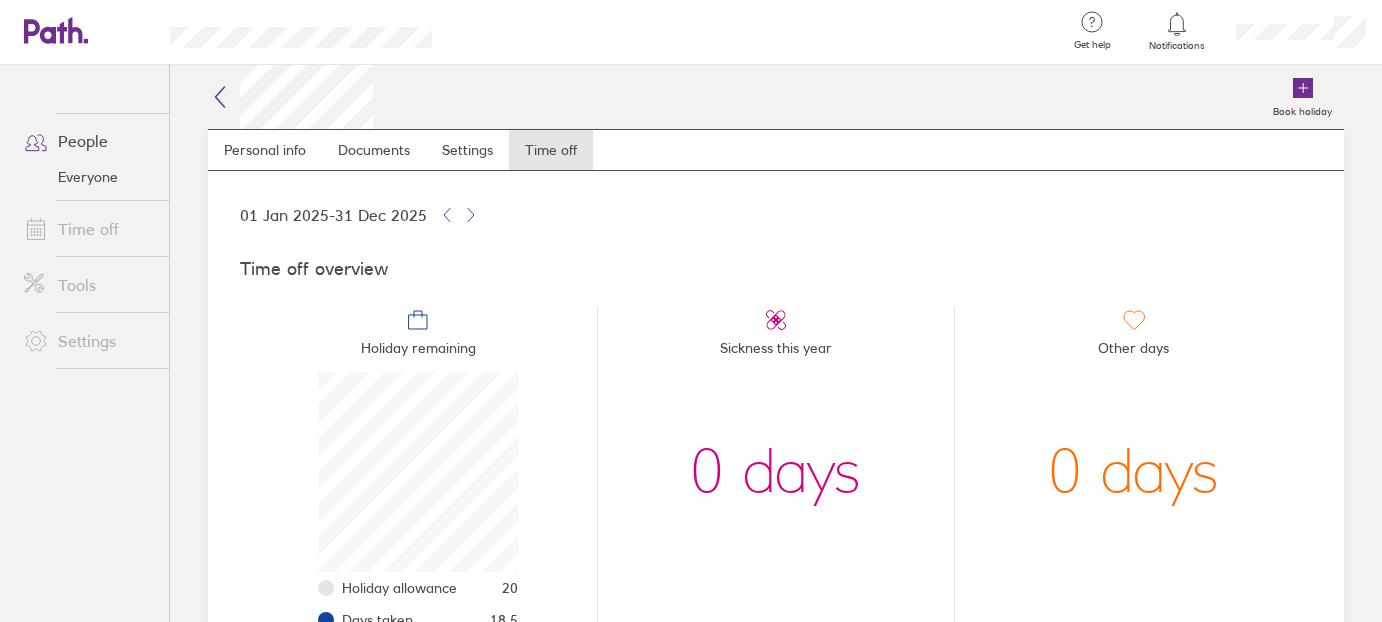scroll, scrollTop: 999800, scrollLeft: 999800, axis: both 